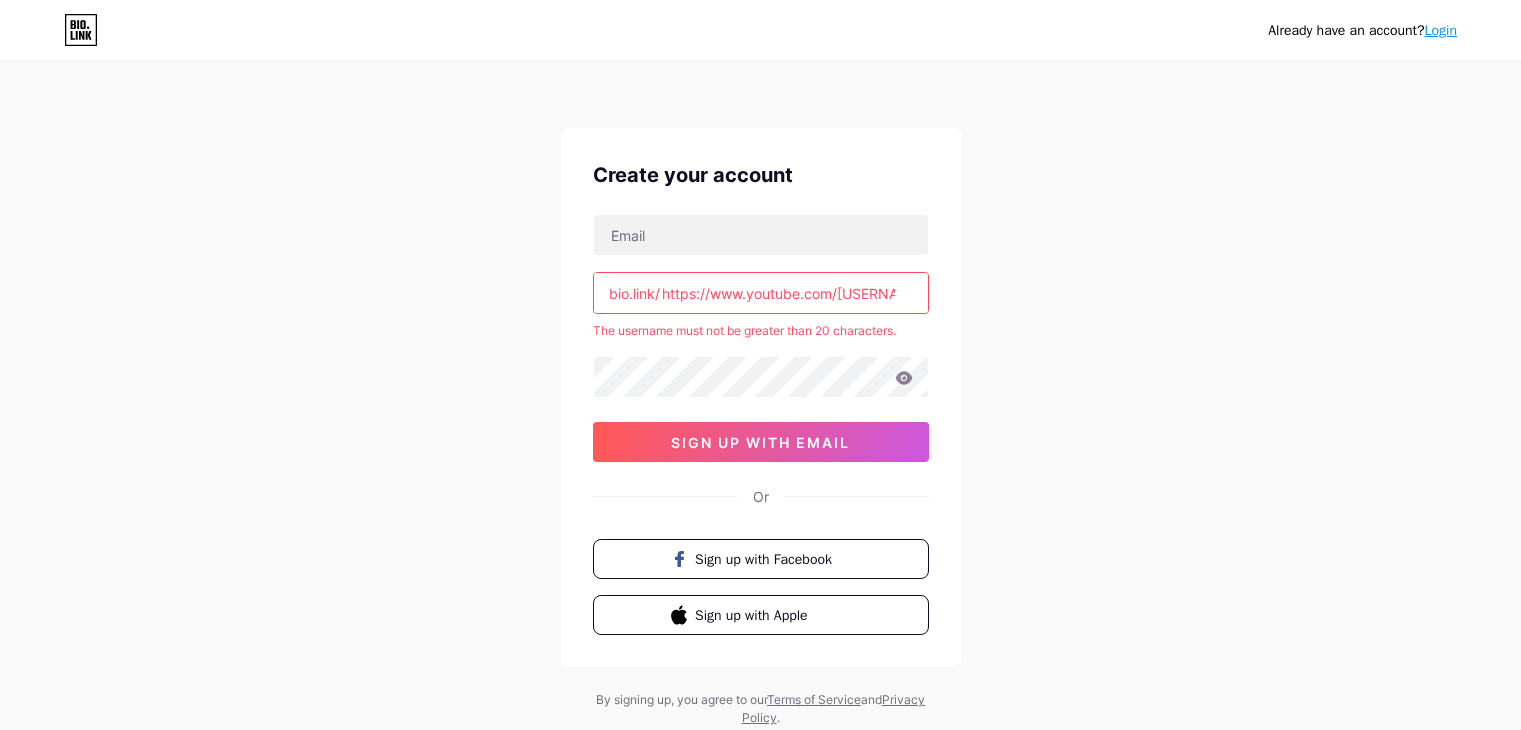 scroll, scrollTop: 0, scrollLeft: 0, axis: both 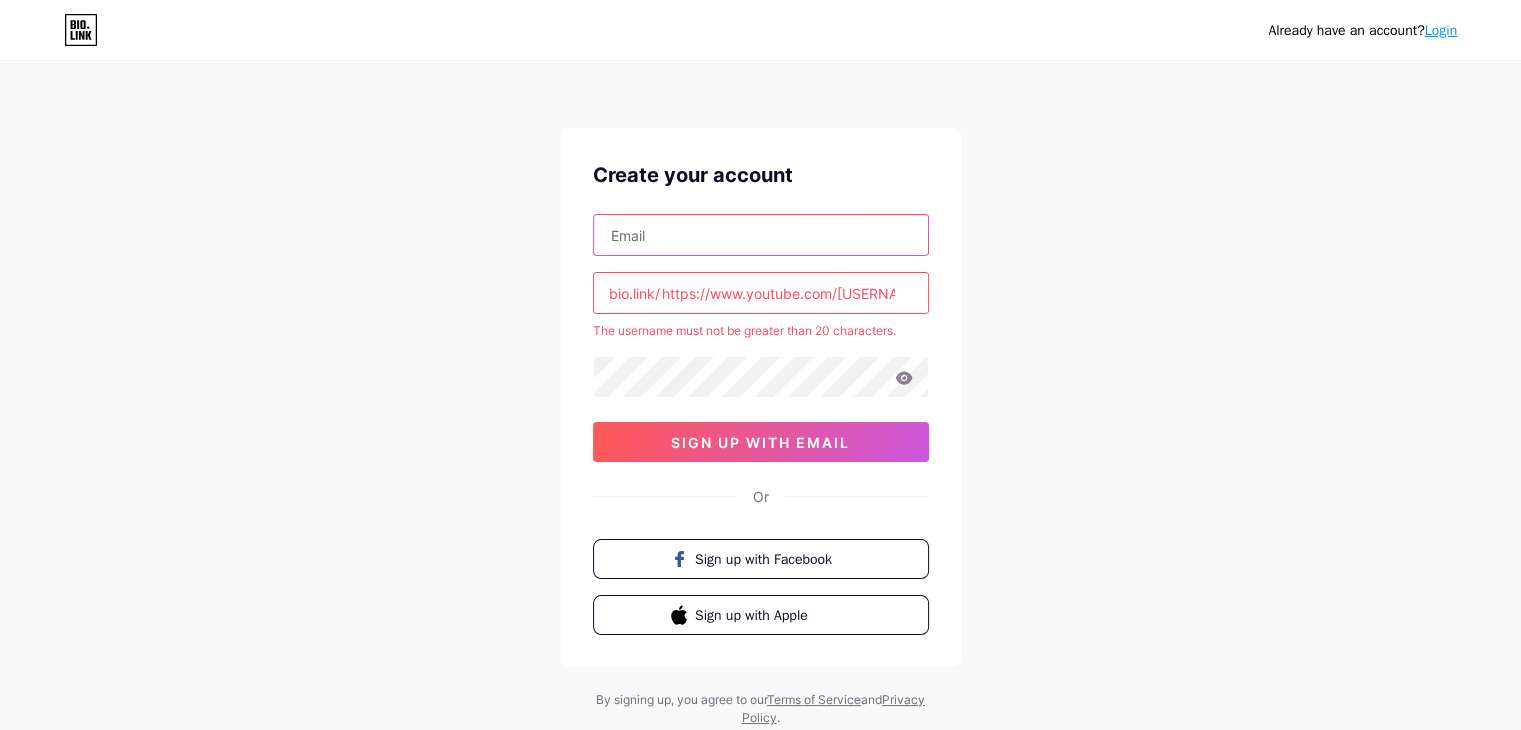 click at bounding box center [761, 235] 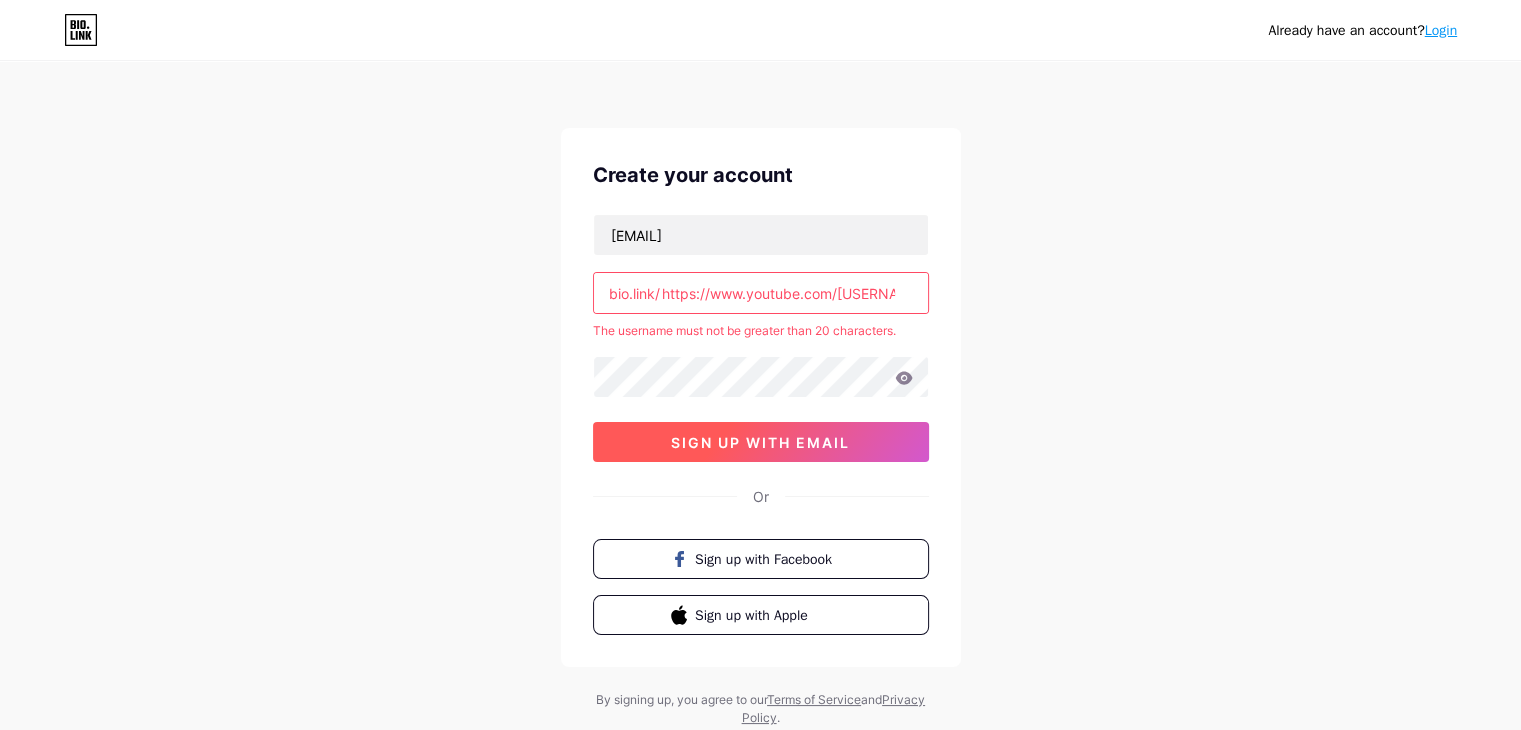 click on "sign up with email" at bounding box center [760, 442] 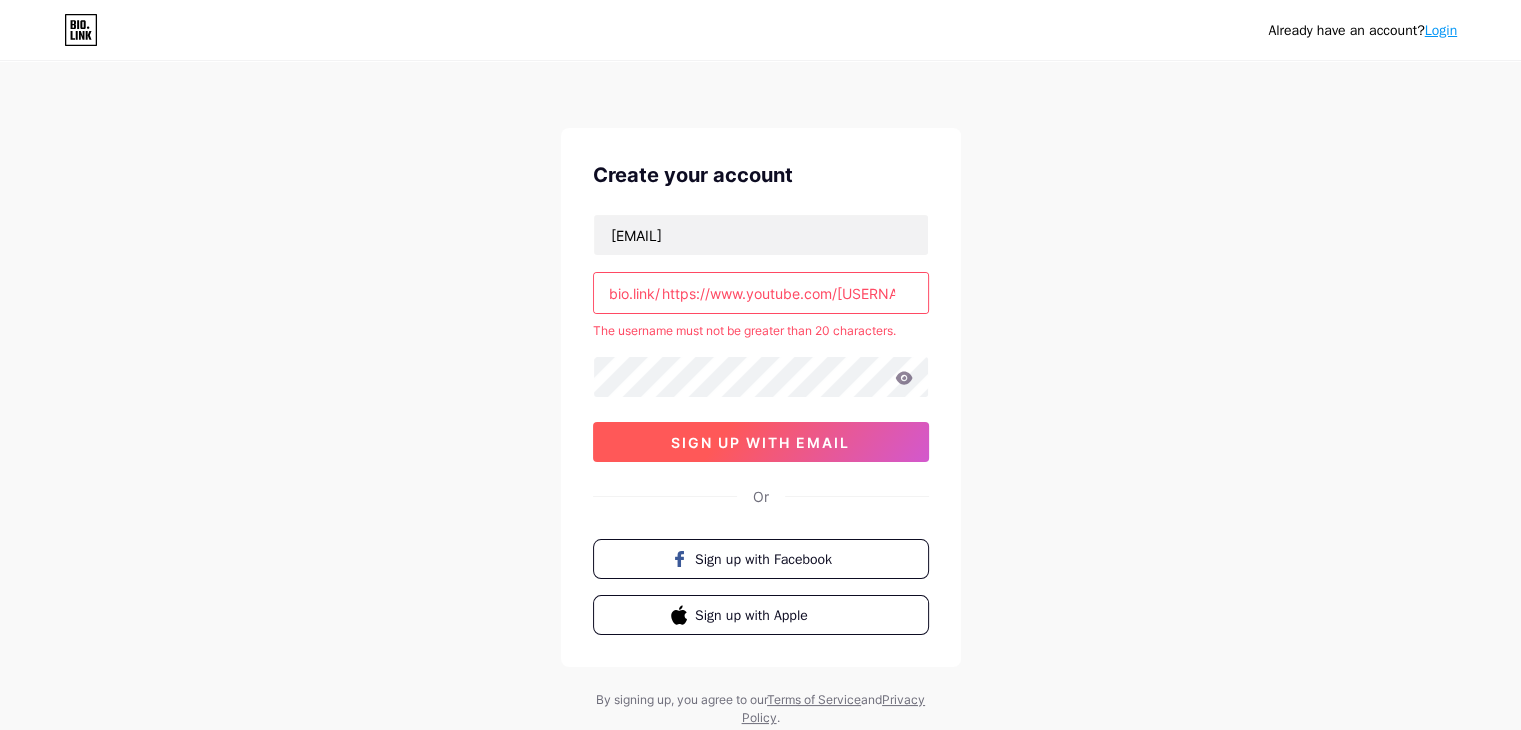 click on "sign up with email" at bounding box center (760, 442) 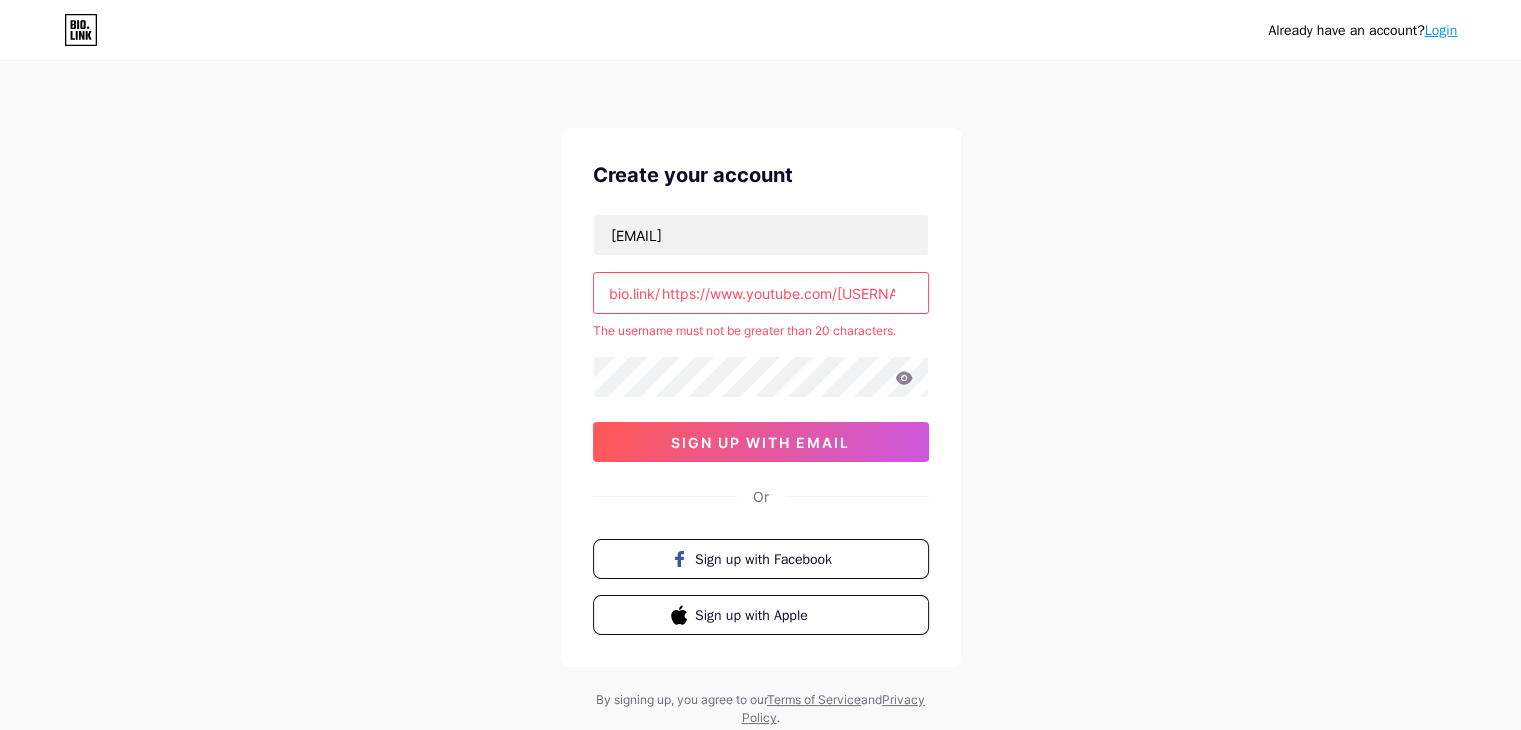 click on "https://www.youtube.com/[USERNAME]/videos" at bounding box center (761, 293) 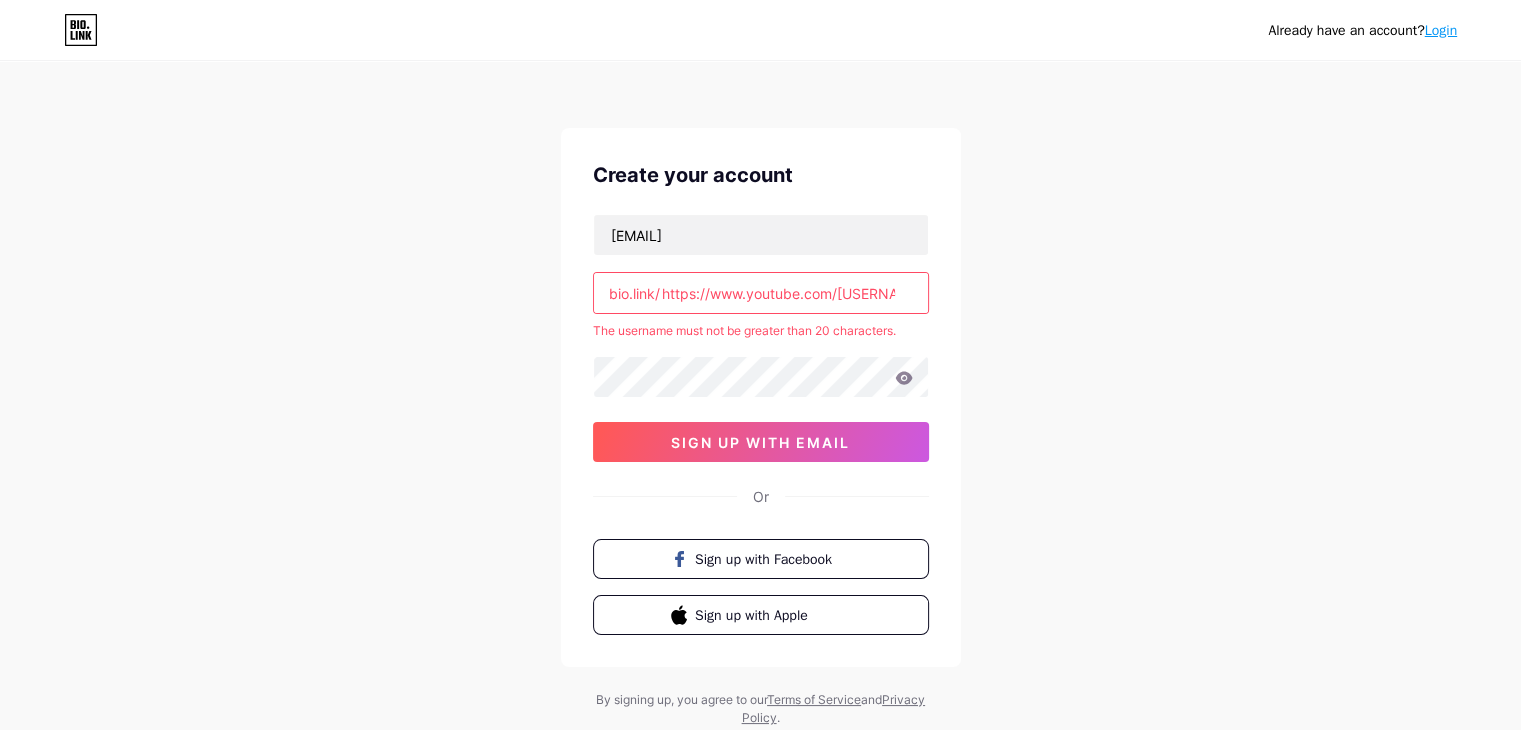 click on "https://www.youtube.com/[USERNAME]/videos" at bounding box center (761, 293) 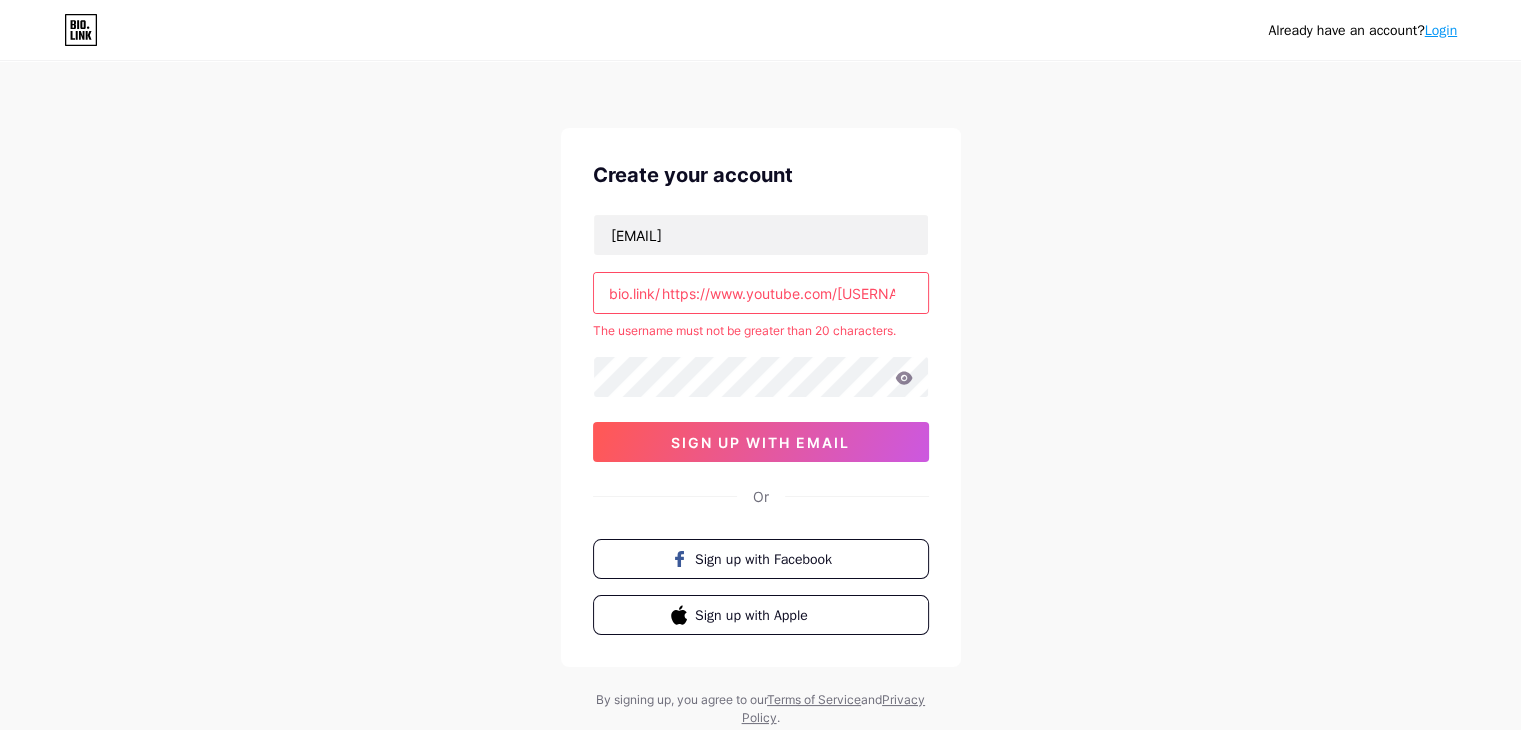 click on "bio.link/" at bounding box center [634, 293] 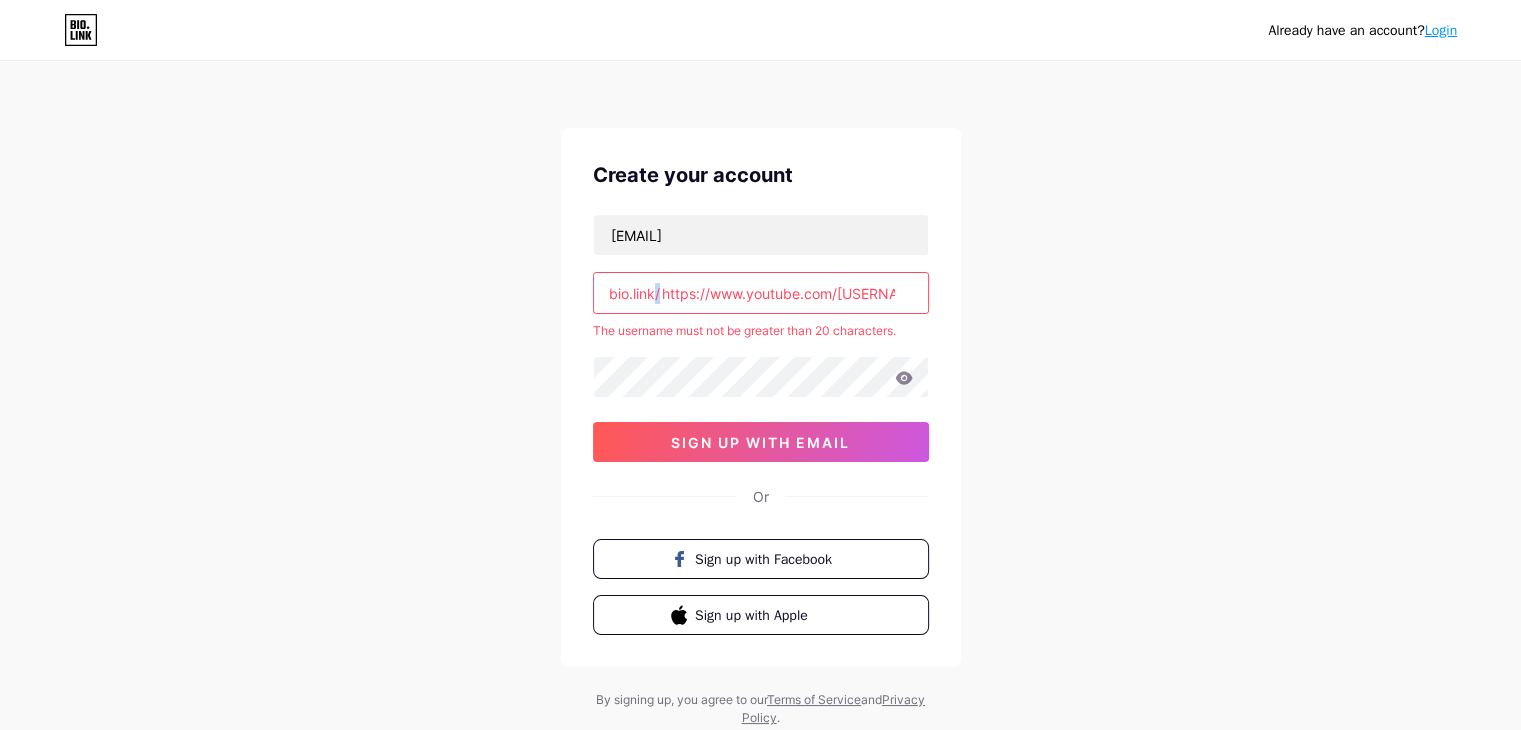 drag, startPoint x: 656, startPoint y: 295, endPoint x: 677, endPoint y: 295, distance: 21 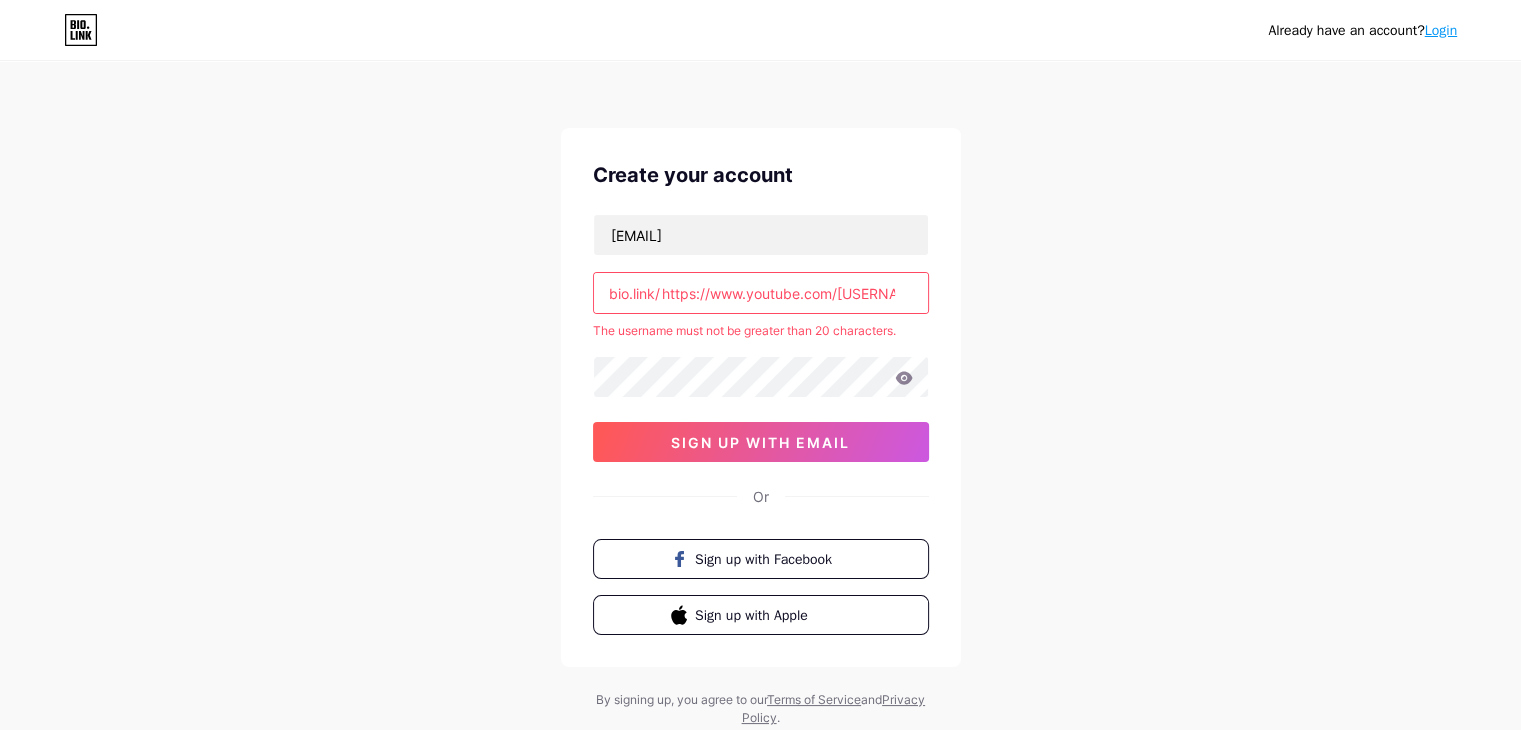 click on "https://www.youtube.com/[USERNAME]/videos" at bounding box center [761, 293] 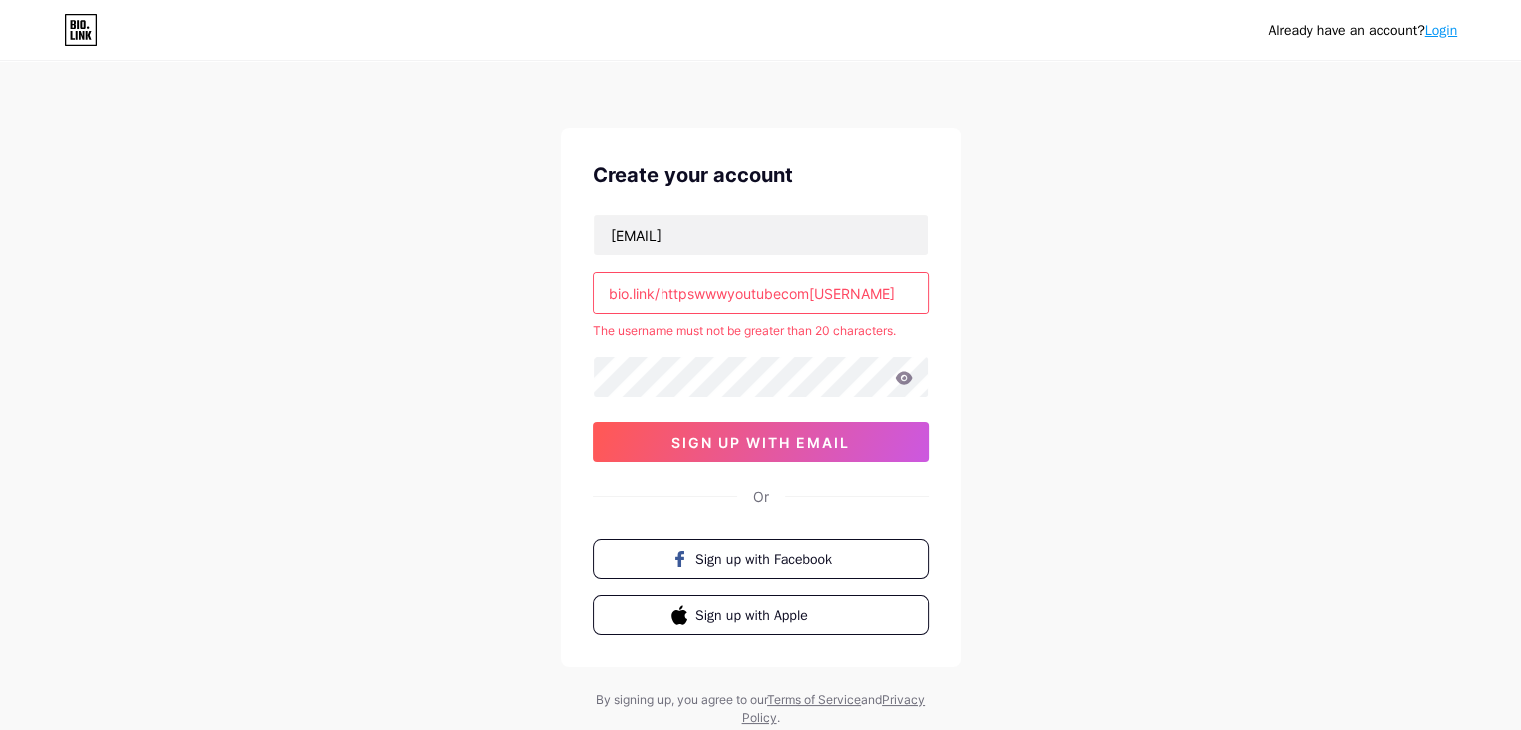 scroll, scrollTop: 0, scrollLeft: 134, axis: horizontal 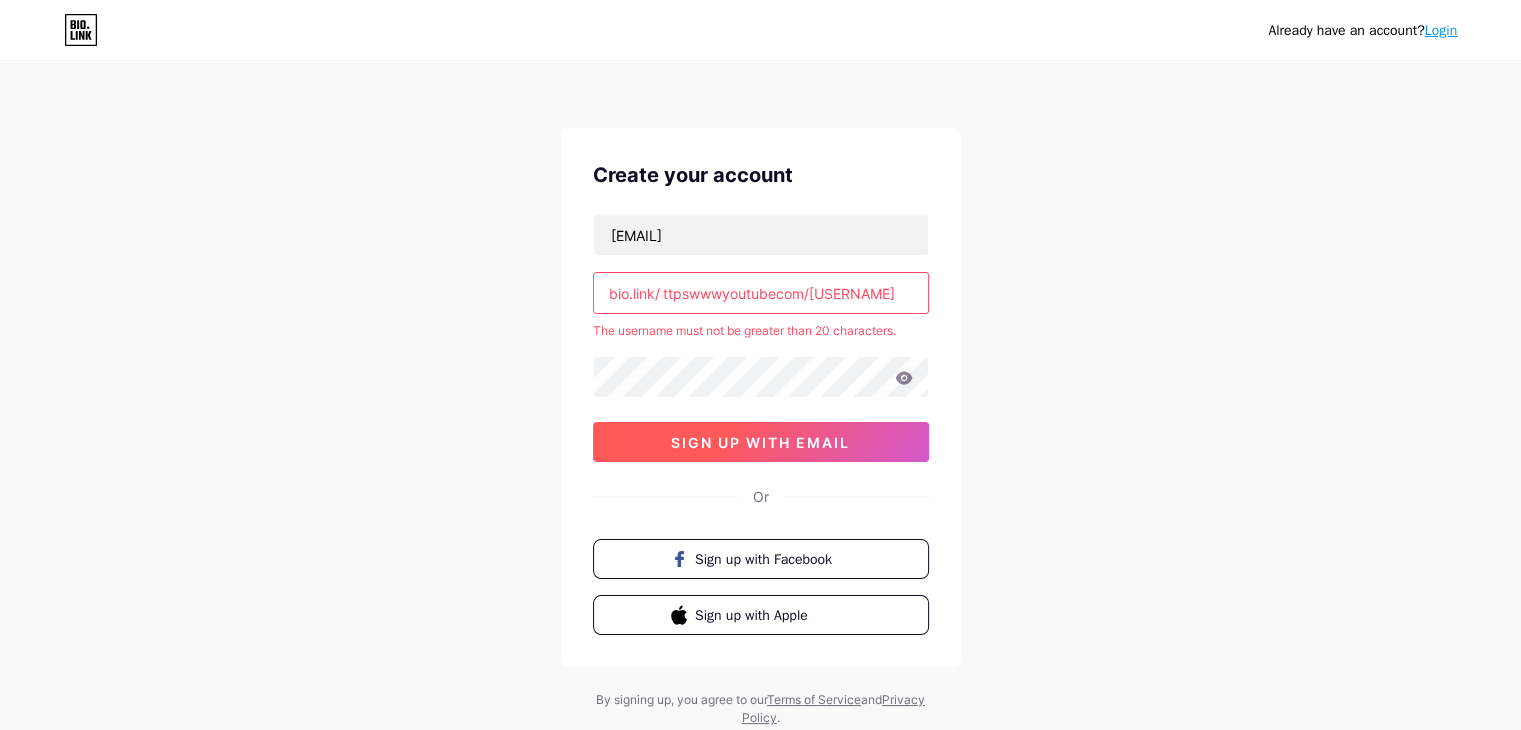type on "httpswwwyoutubecom/[USERNAME]" 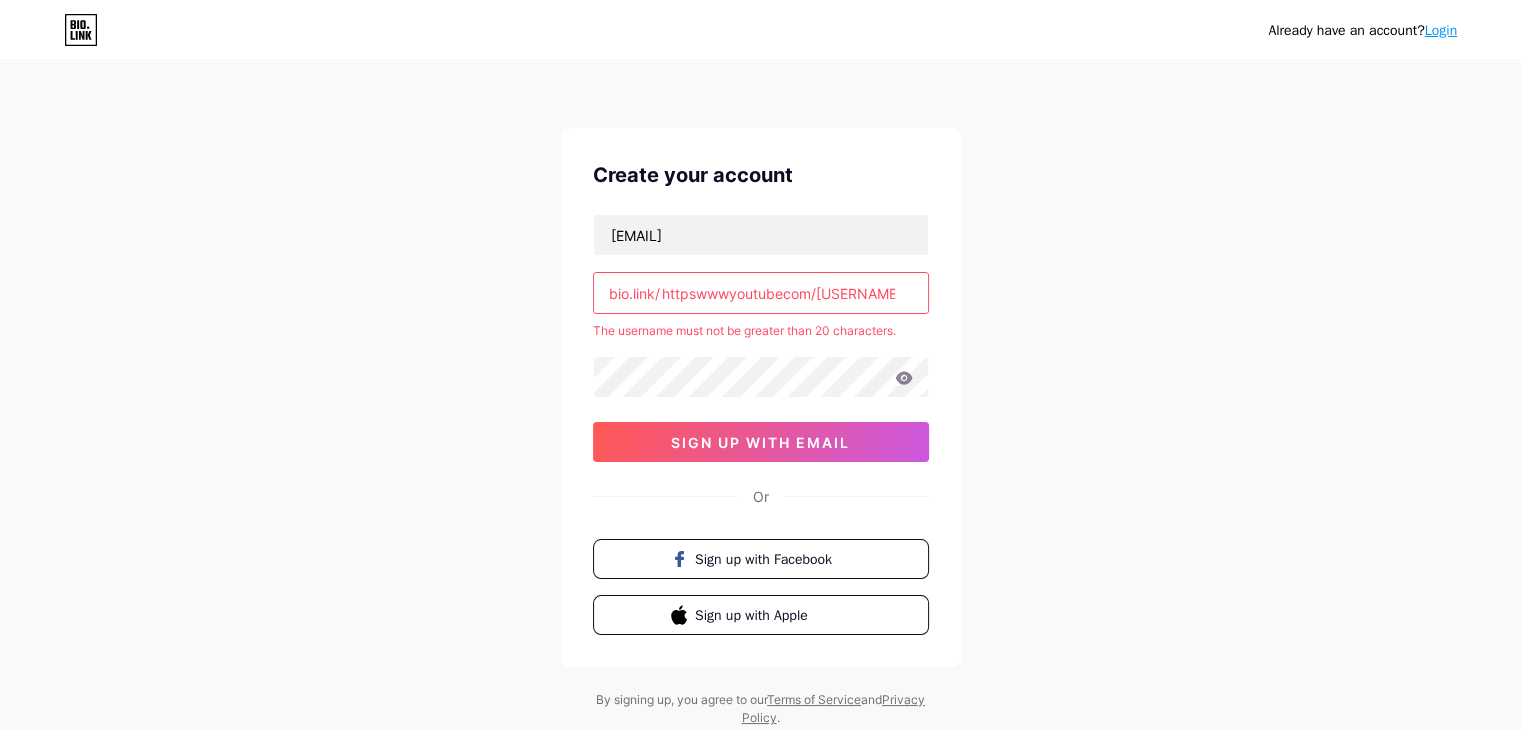 click on "httpswwwyoutubecom/[USERNAME]" at bounding box center [761, 293] 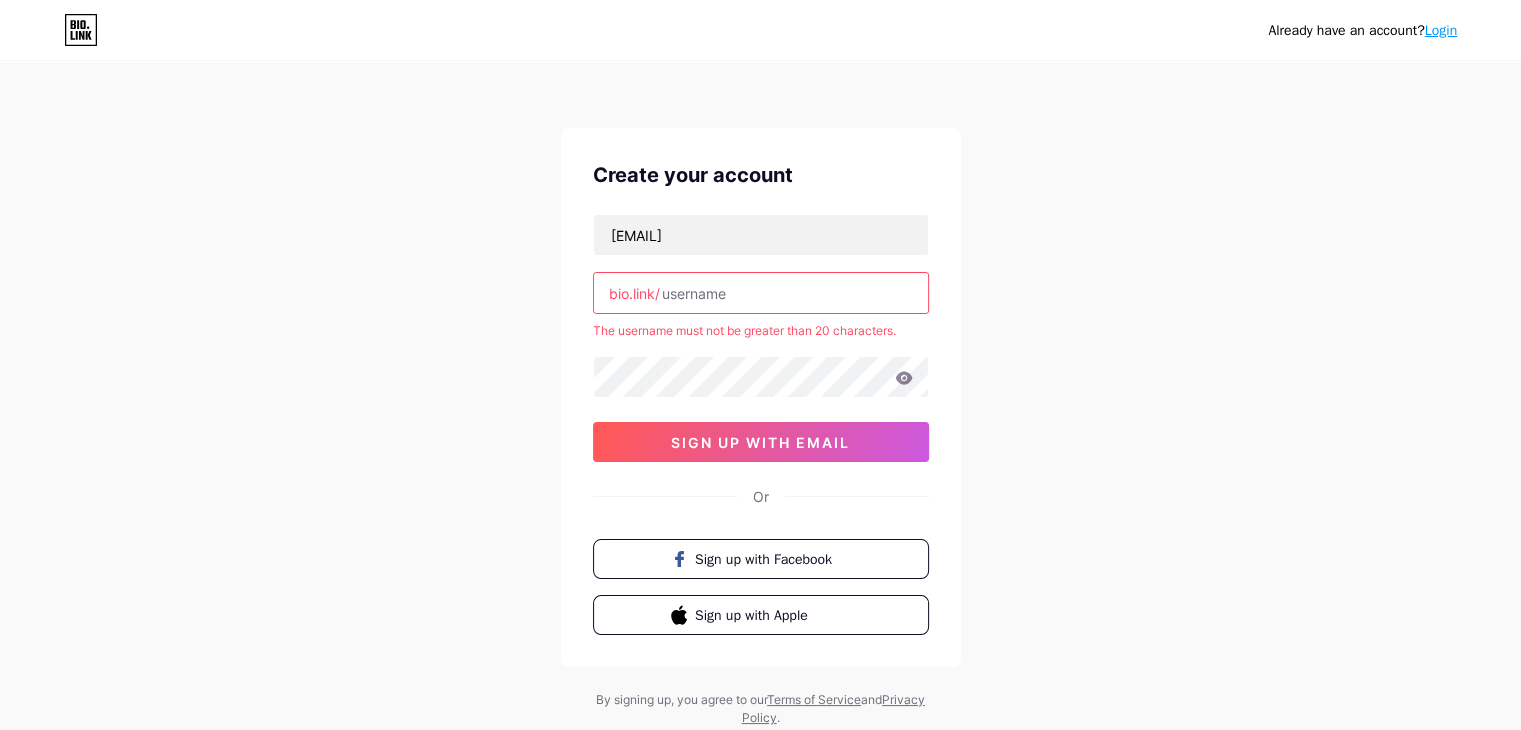 paste on "https//www.youtube.com/[USERNAME]/featured" 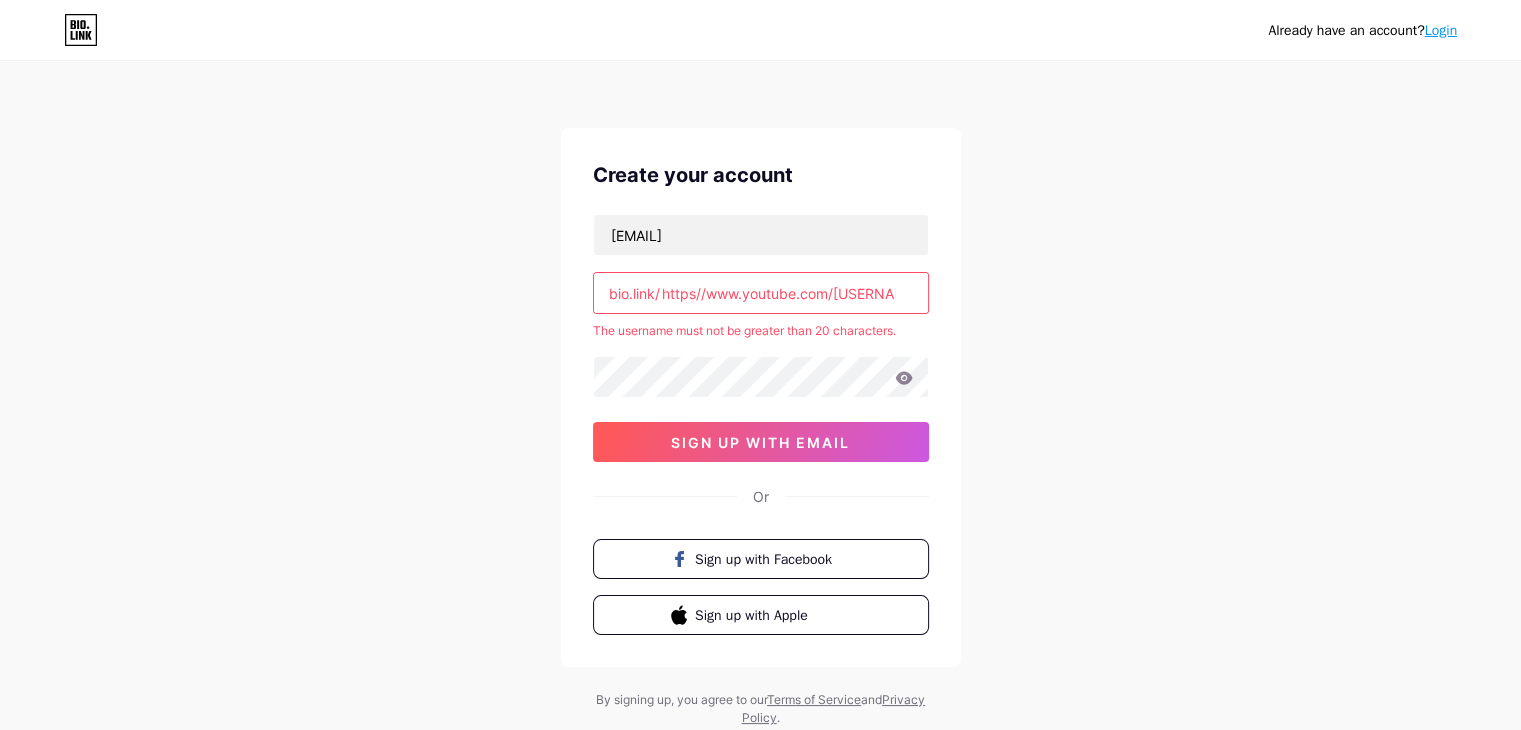 scroll, scrollTop: 0, scrollLeft: 217, axis: horizontal 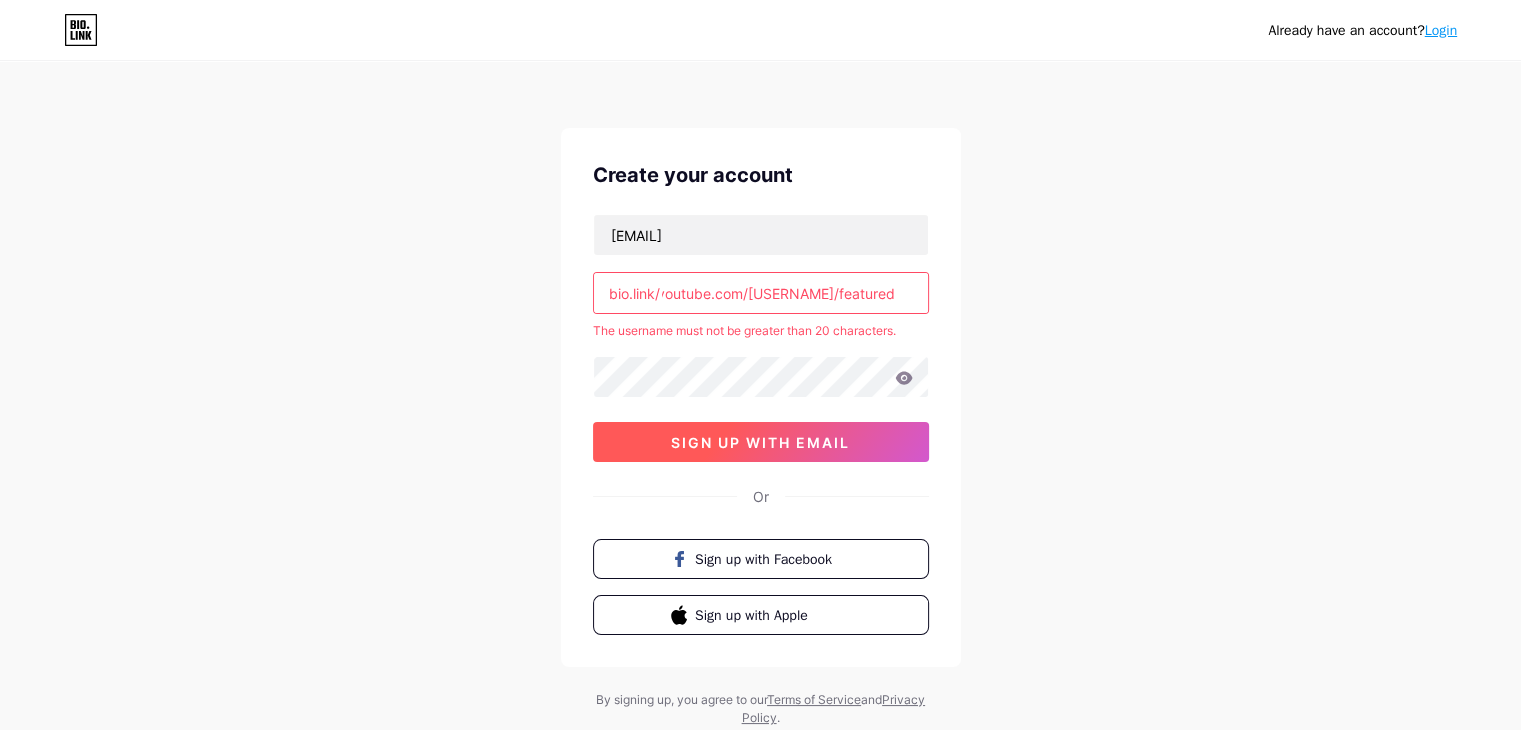 type on "https://www.youtube.com/[USERNAME]/featured" 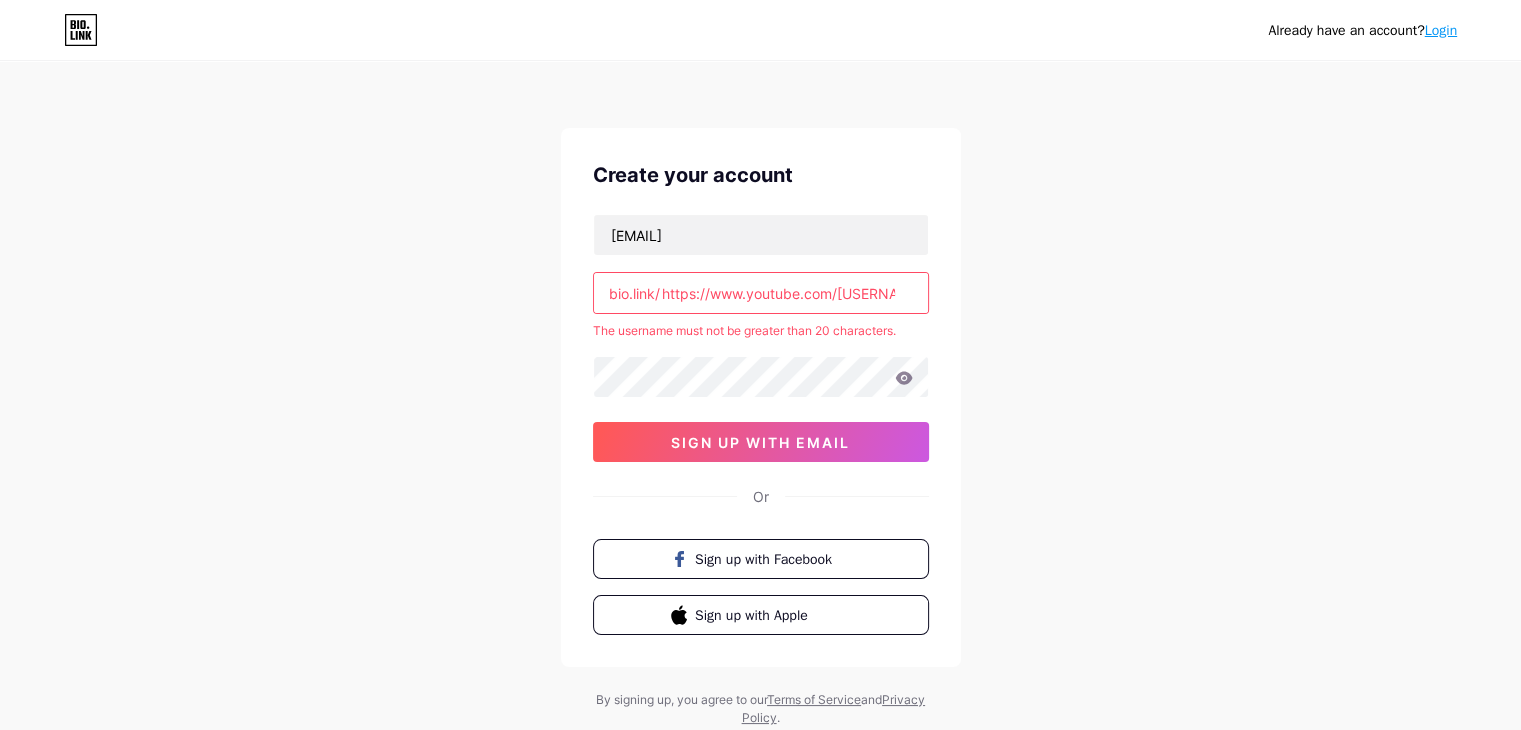 click on "https://www.youtube.com/[USERNAME]/featured" at bounding box center (761, 293) 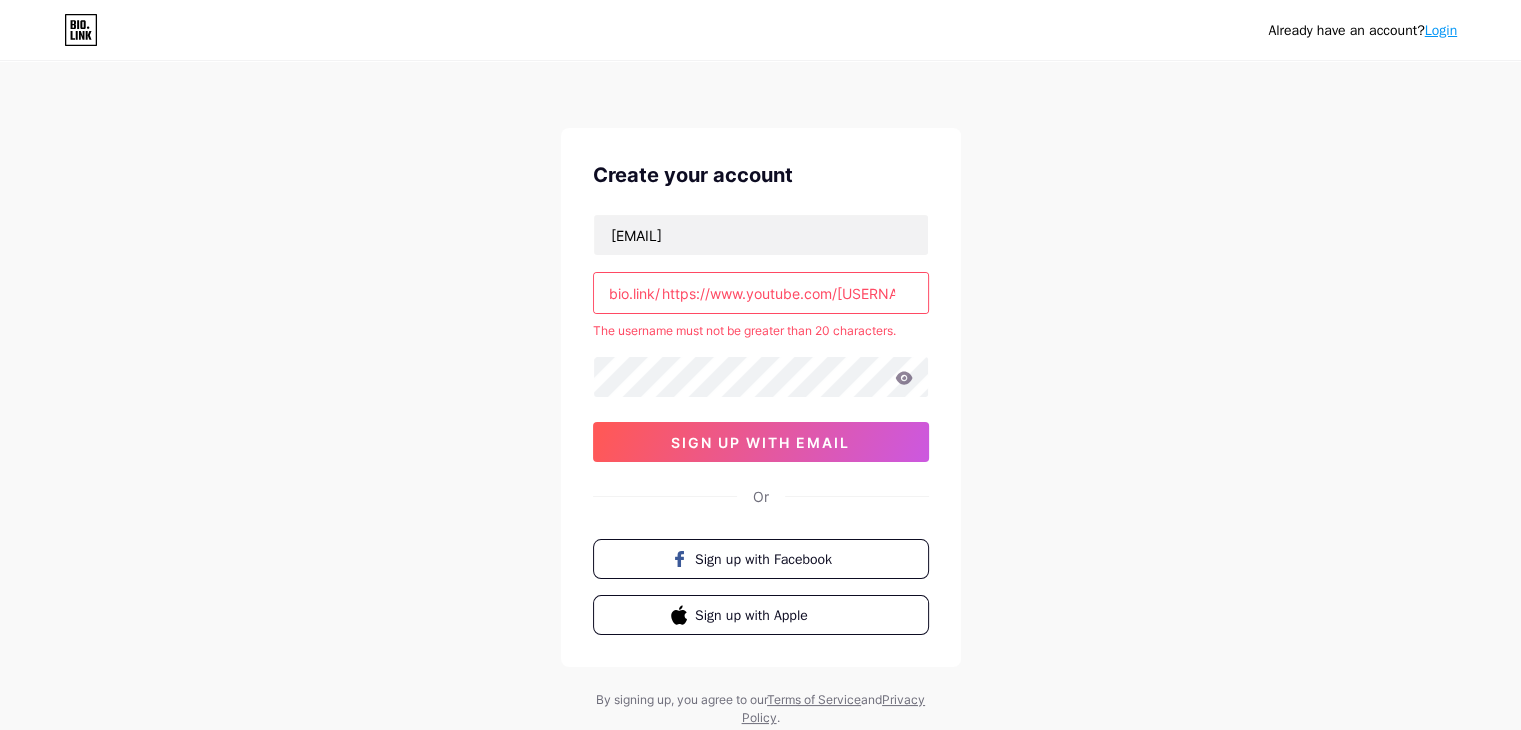 click on "https://www.youtube.com/[USERNAME]/featured" at bounding box center (761, 293) 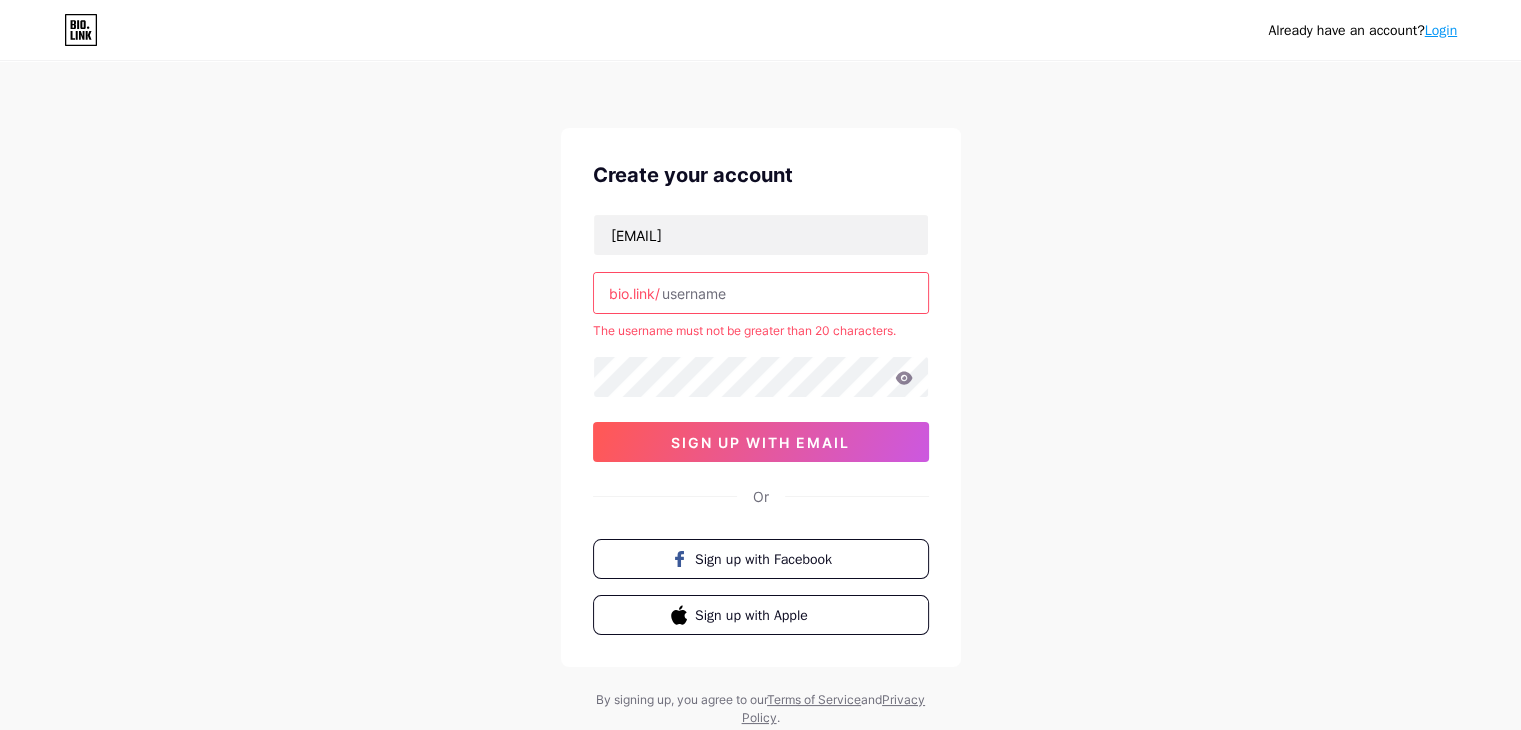 paste on "[USERNAME]" 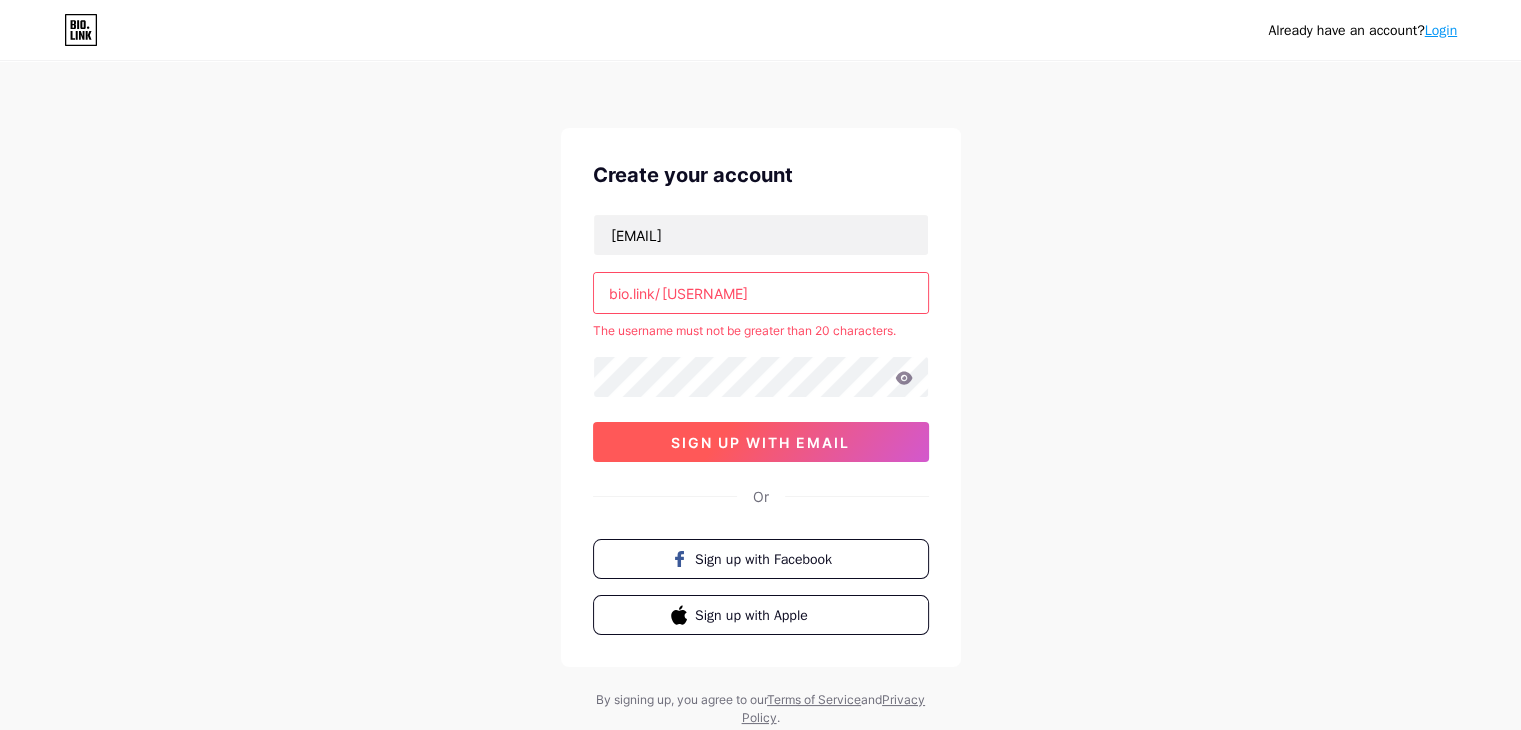 click on "sign up with email" at bounding box center [760, 442] 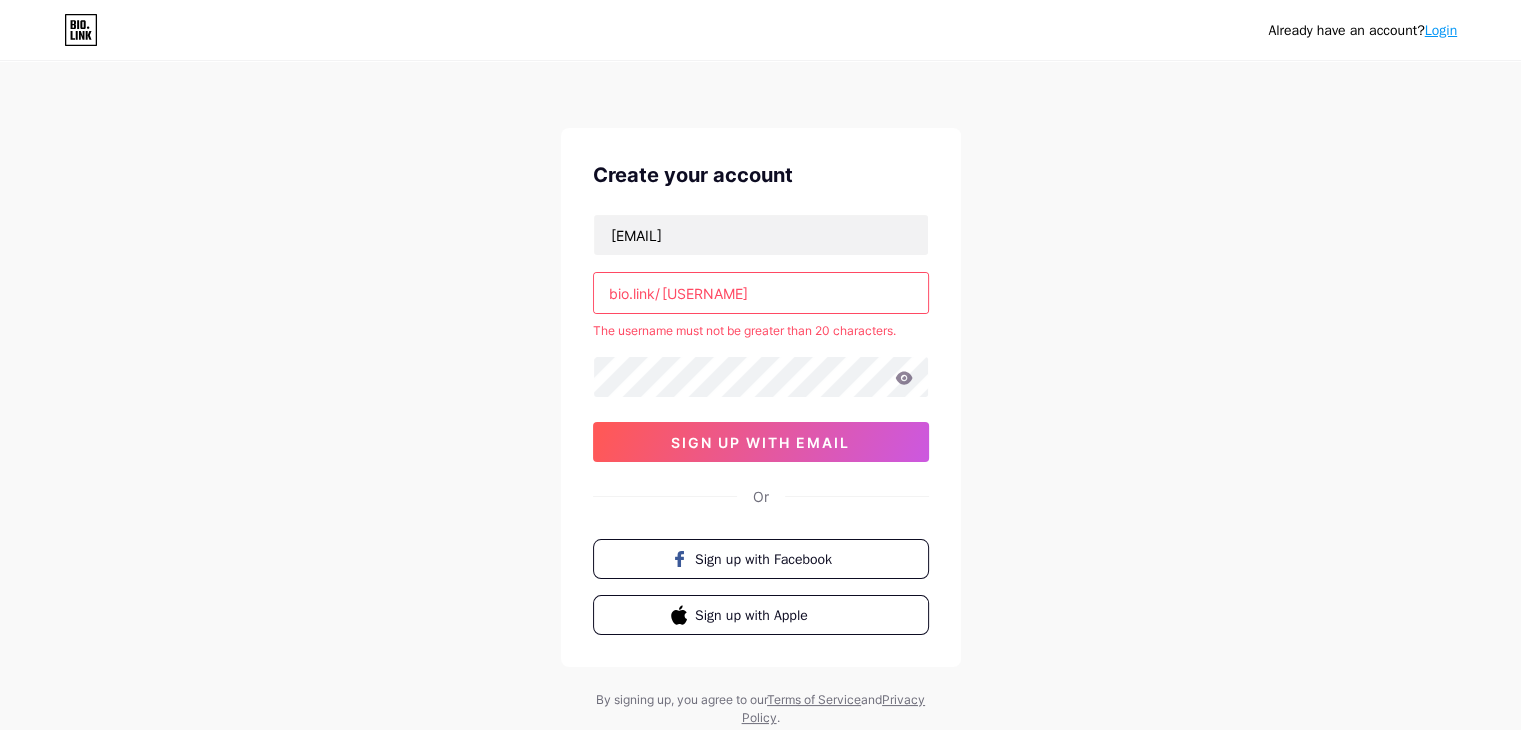 type on "[USERNAME]" 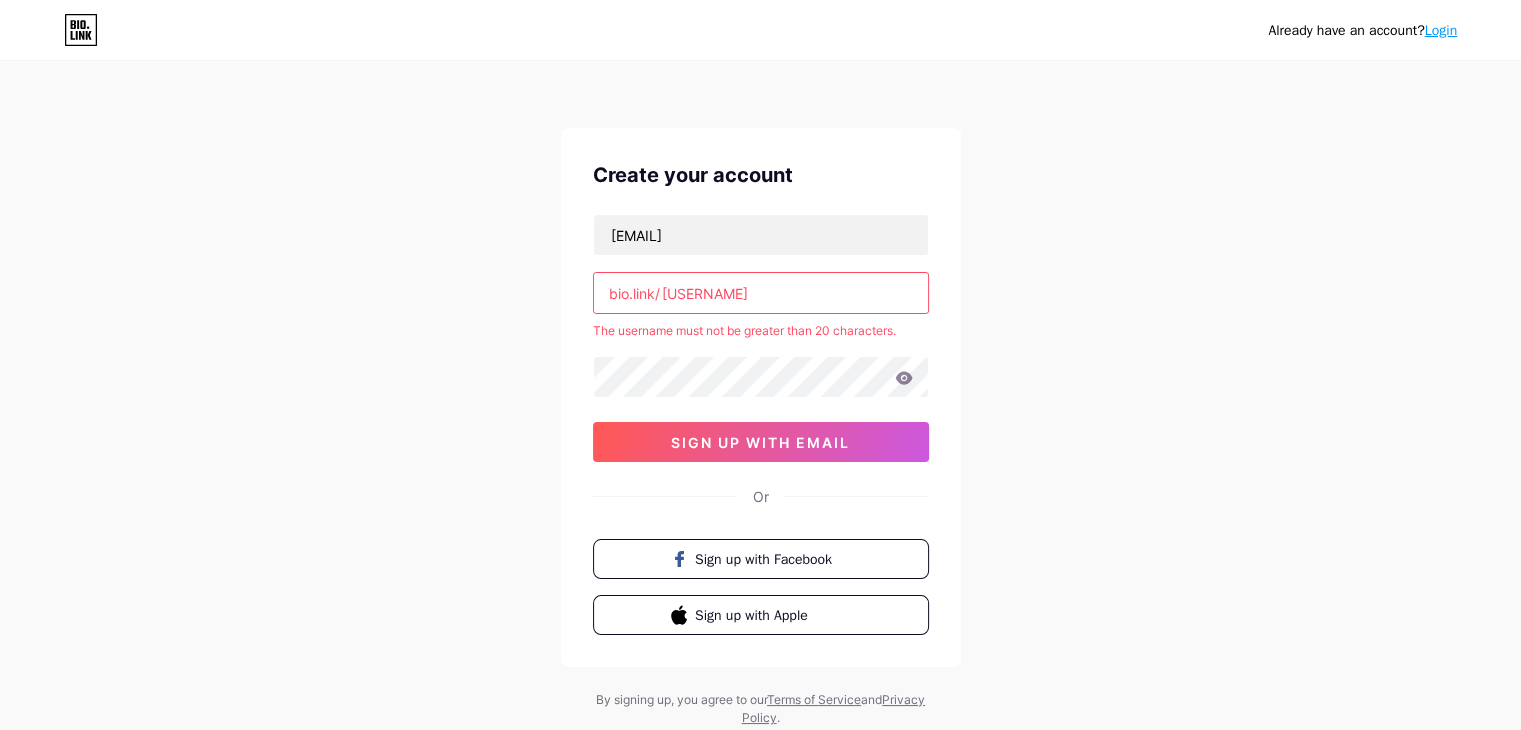 drag, startPoint x: 876, startPoint y: 289, endPoint x: 792, endPoint y: 294, distance: 84.14868 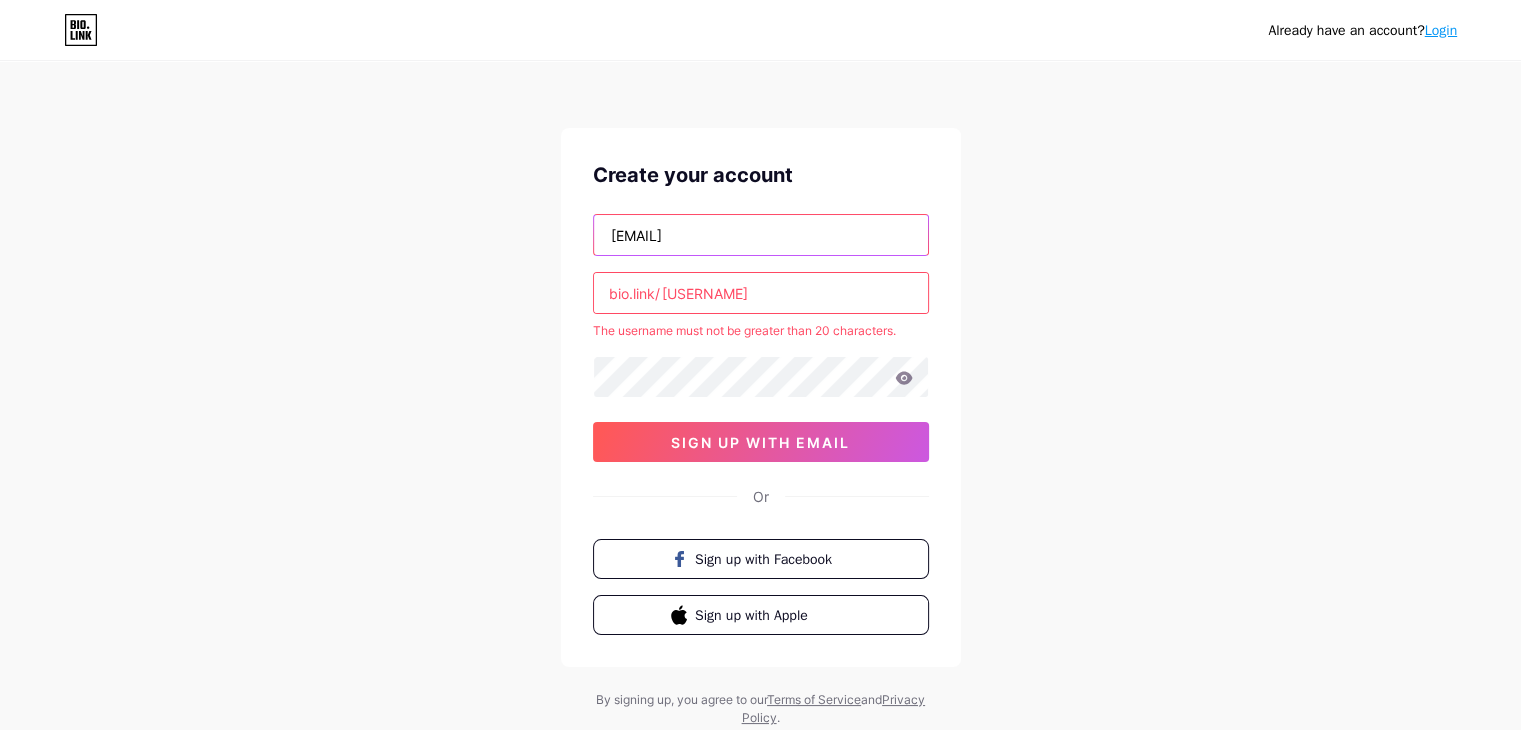 click on "[EMAIL]" at bounding box center [761, 235] 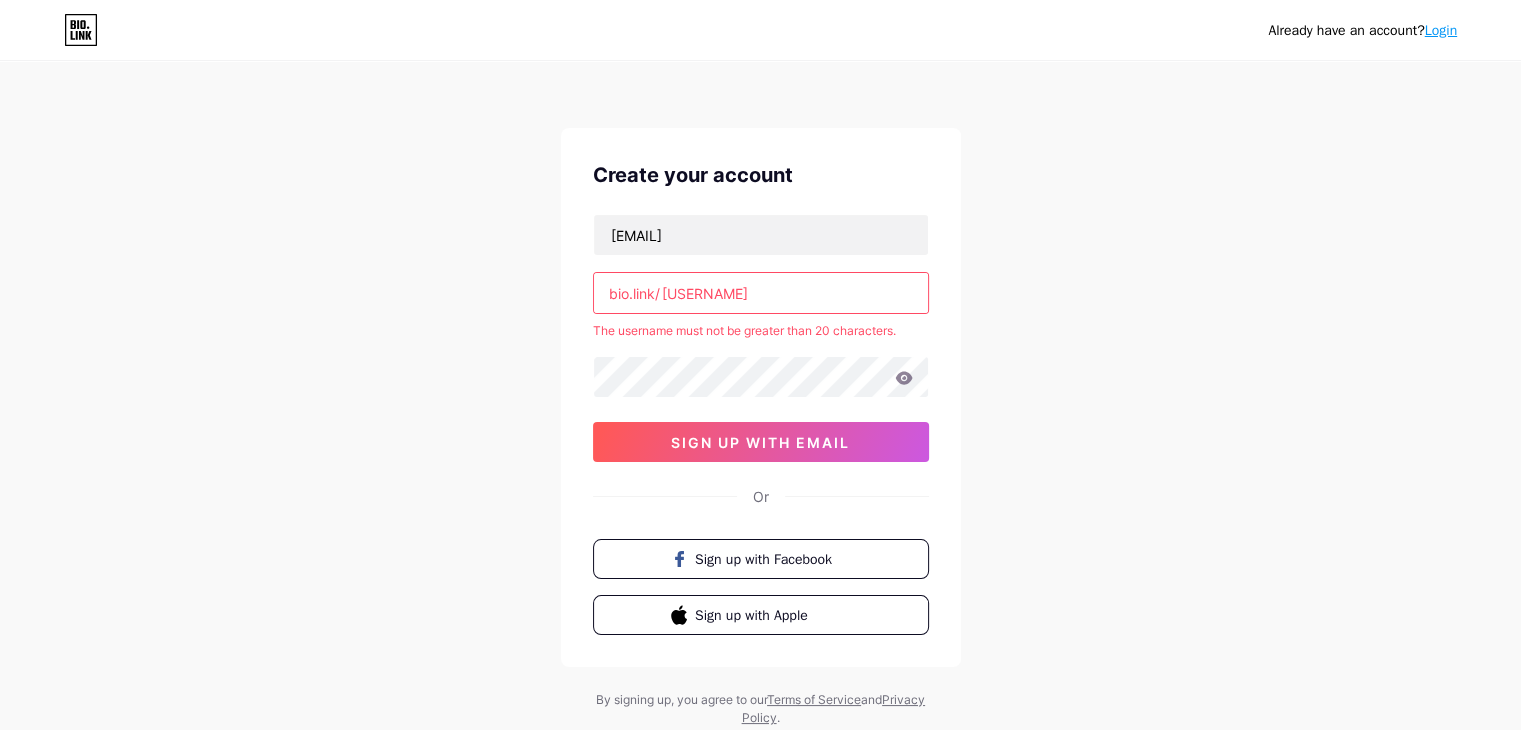 click on "[USERNAME] [EMAIL] bio.link/ [USERNAME] sign up with email Or Sign up with Facebook Sign up with Apple By signing up, you agree to our Terms of Service and Privacy Policy." at bounding box center (760, 395) 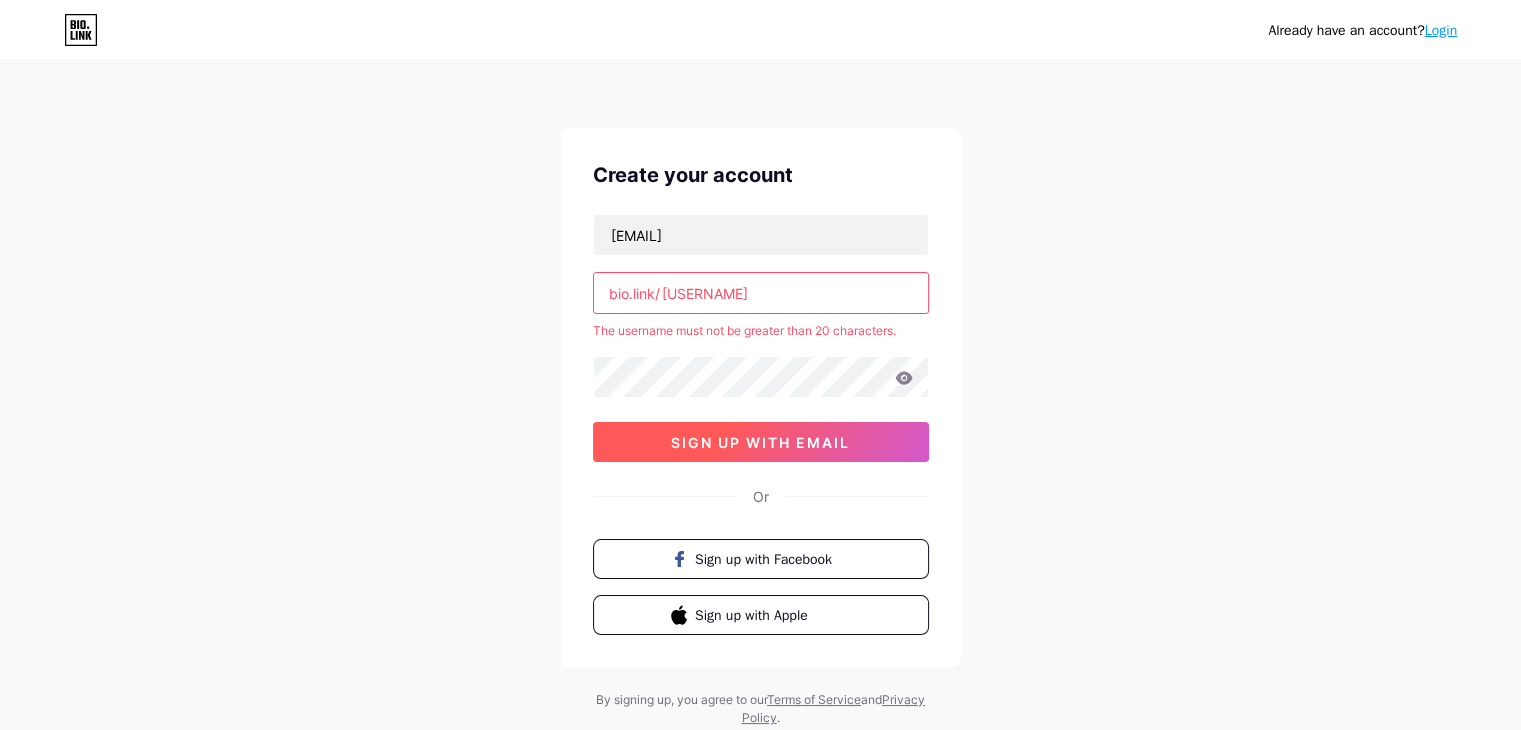 click on "sign up with email" at bounding box center [760, 442] 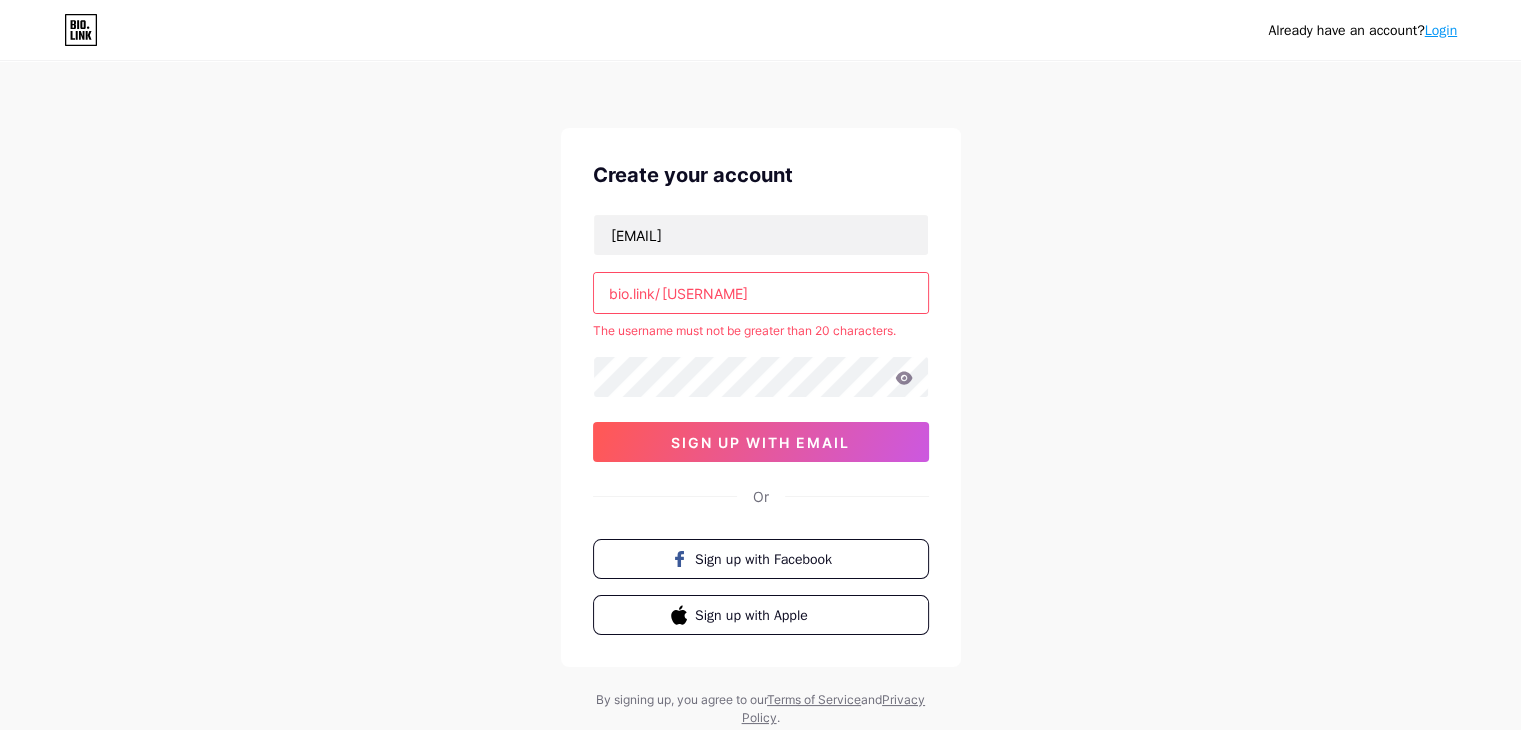 click on "[USERNAME] [EMAIL] bio.link/ [USERNAME] sign up with email Or Sign up with Facebook Sign up with Apple By signing up, you agree to our Terms of Service and Privacy Policy." at bounding box center [760, 395] 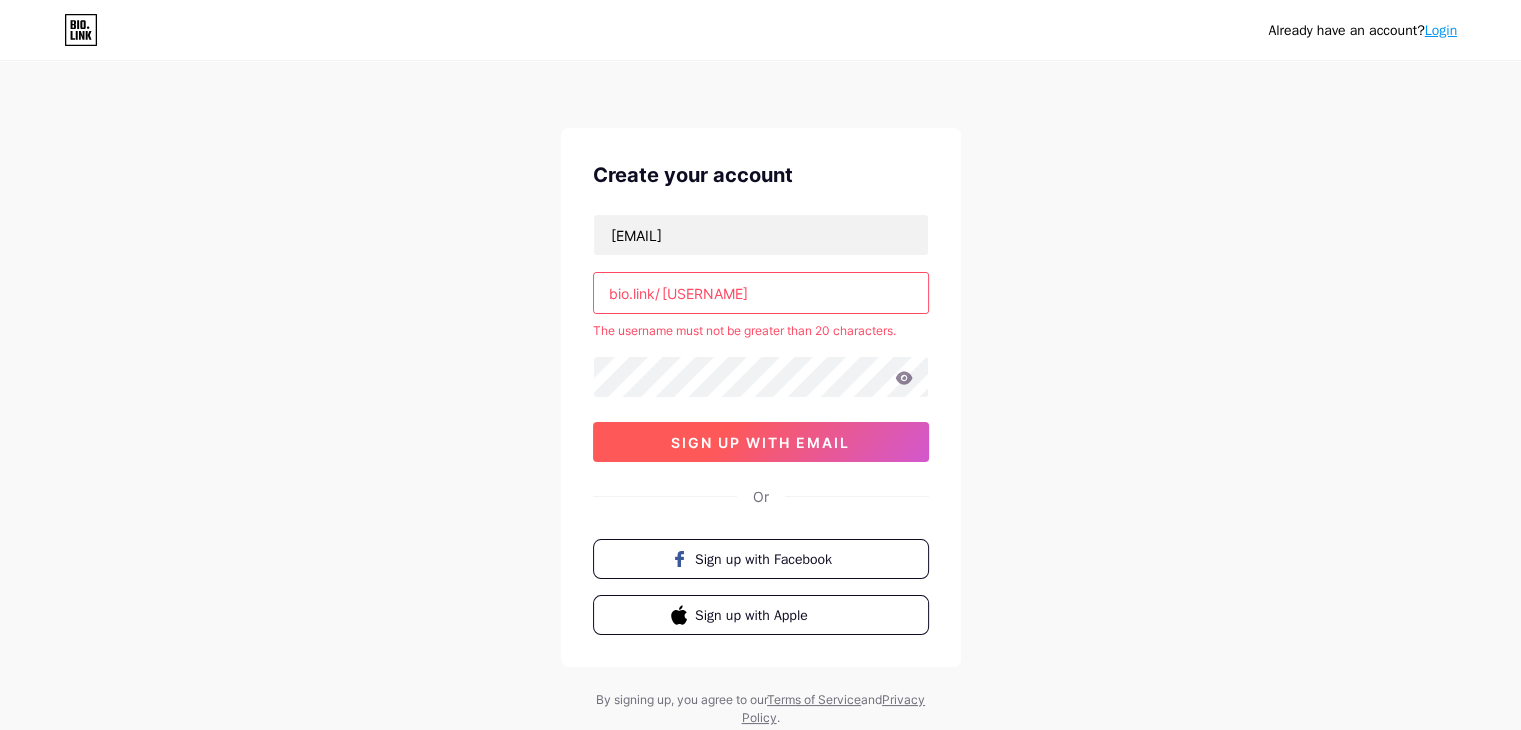 click on "sign up with email" at bounding box center [760, 442] 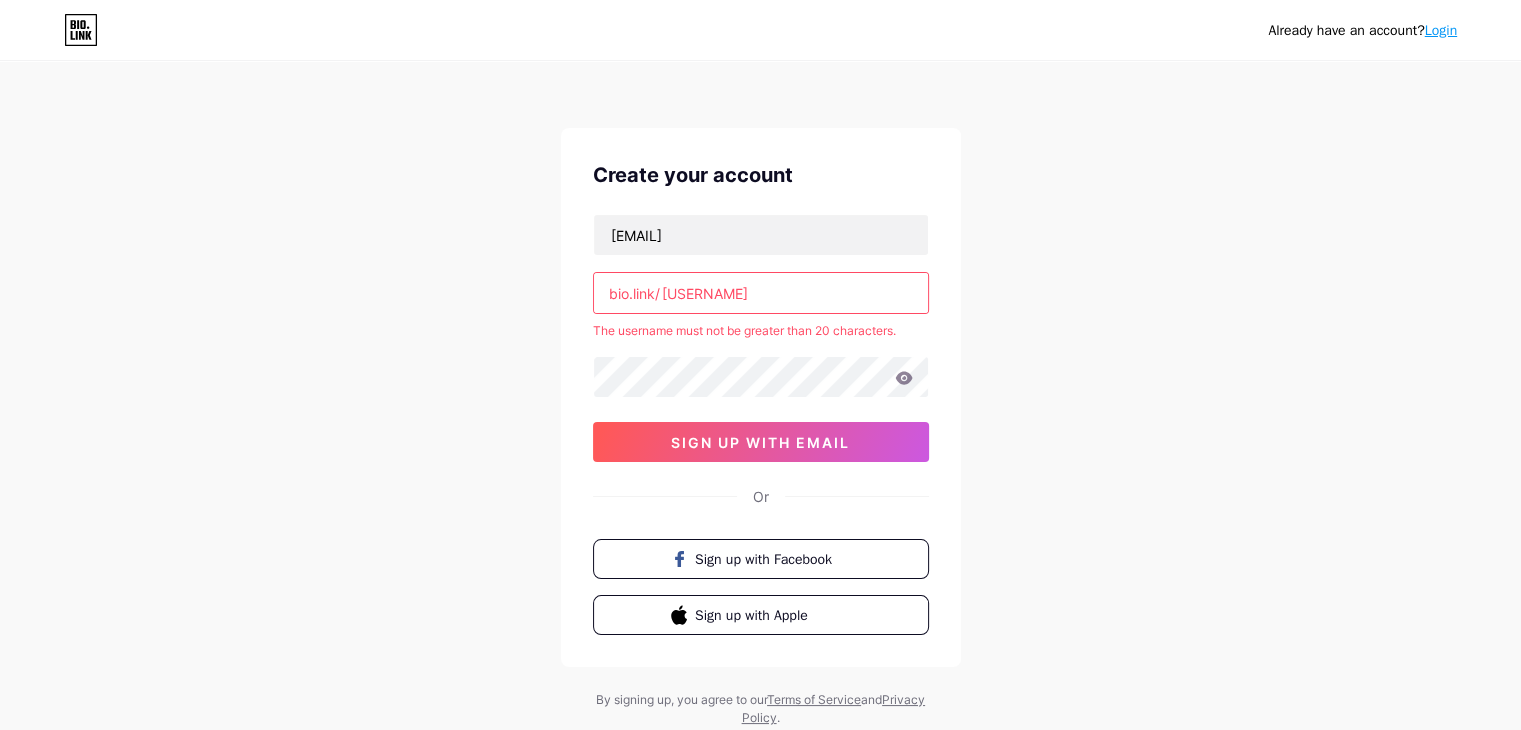click on "[USERNAME] [EMAIL] bio.link/ [USERNAME] sign up with email Or Sign up with Facebook Sign up with Apple By signing up, you agree to our Terms of Service and Privacy Policy." at bounding box center [760, 395] 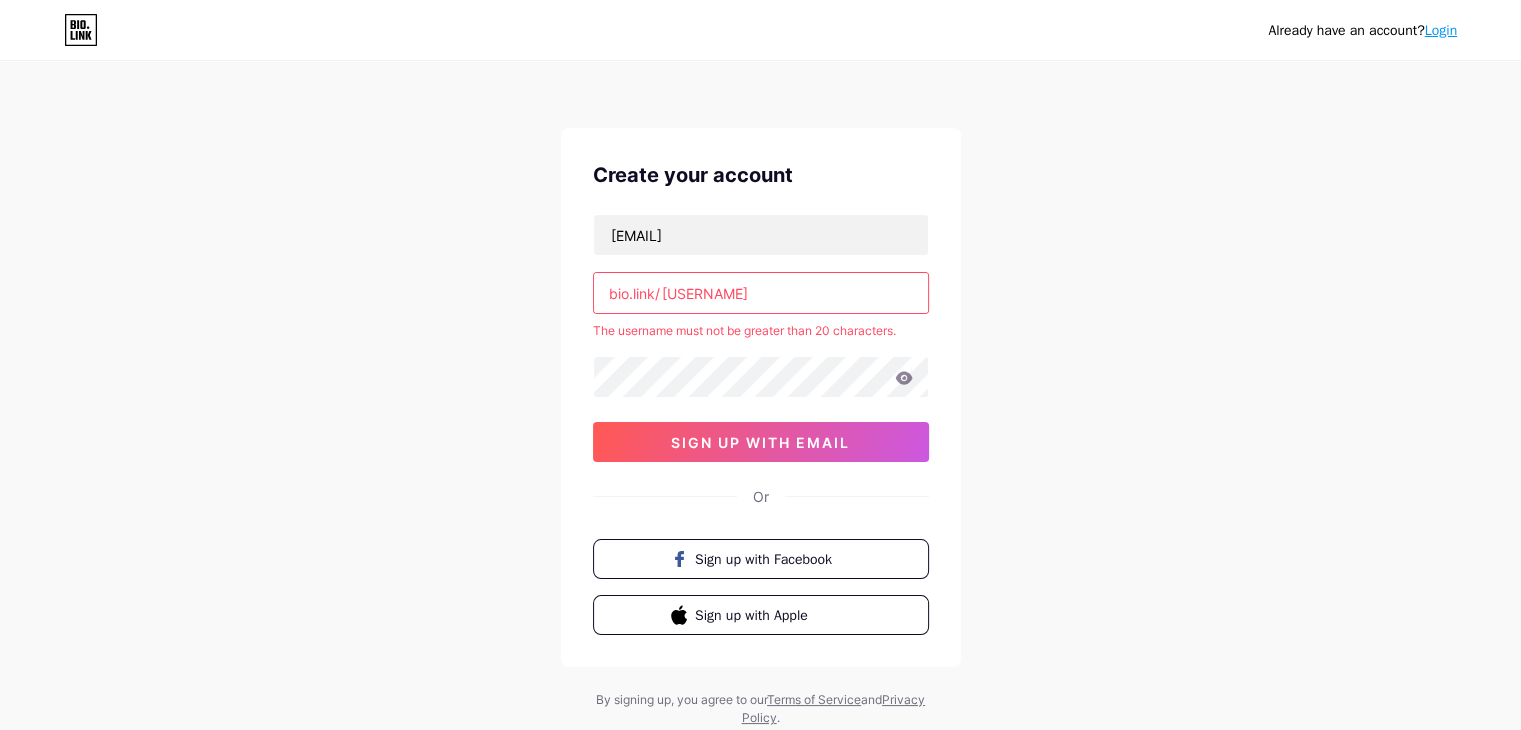 click on "[USERNAME]" at bounding box center (761, 293) 